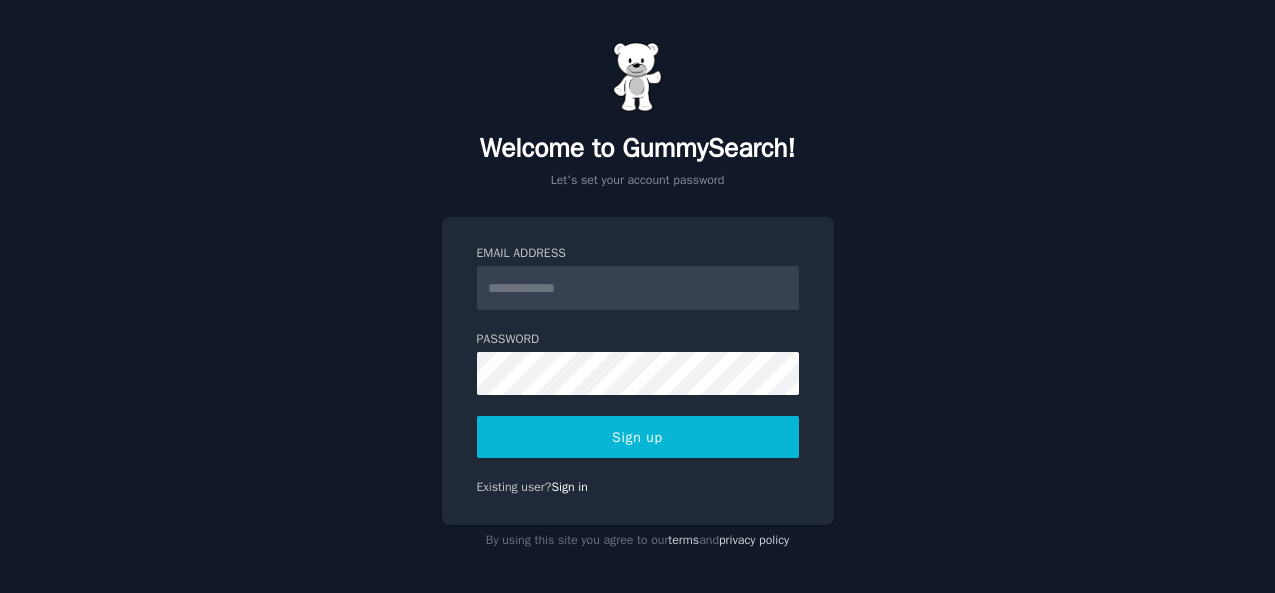 scroll, scrollTop: 0, scrollLeft: 0, axis: both 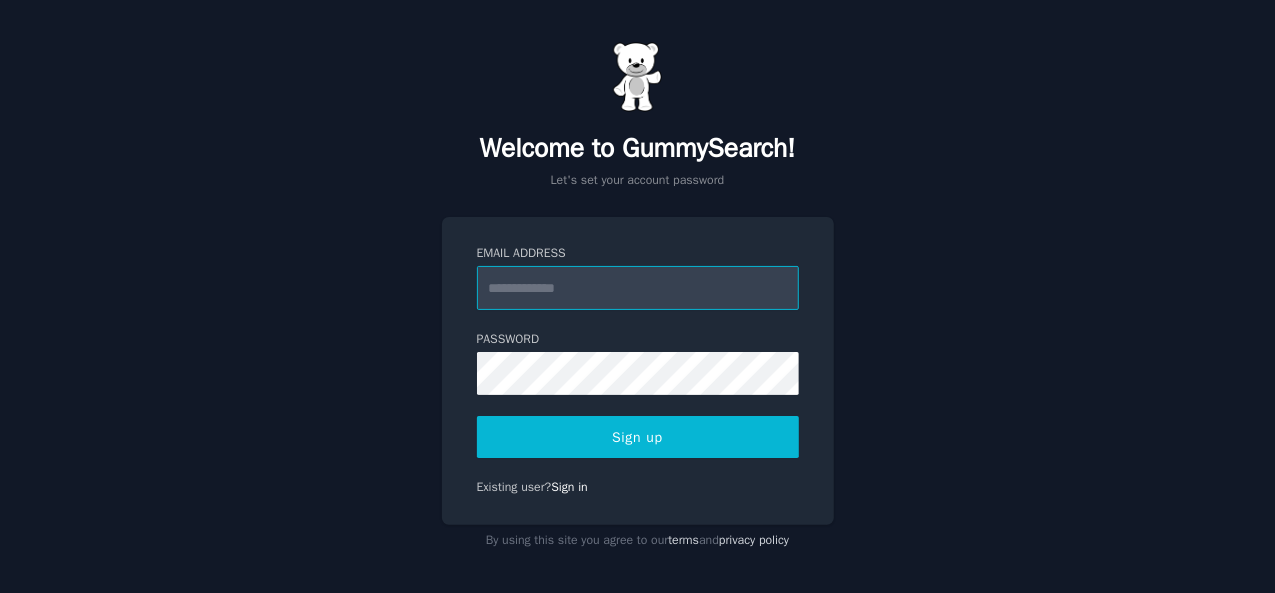 paste on "**********" 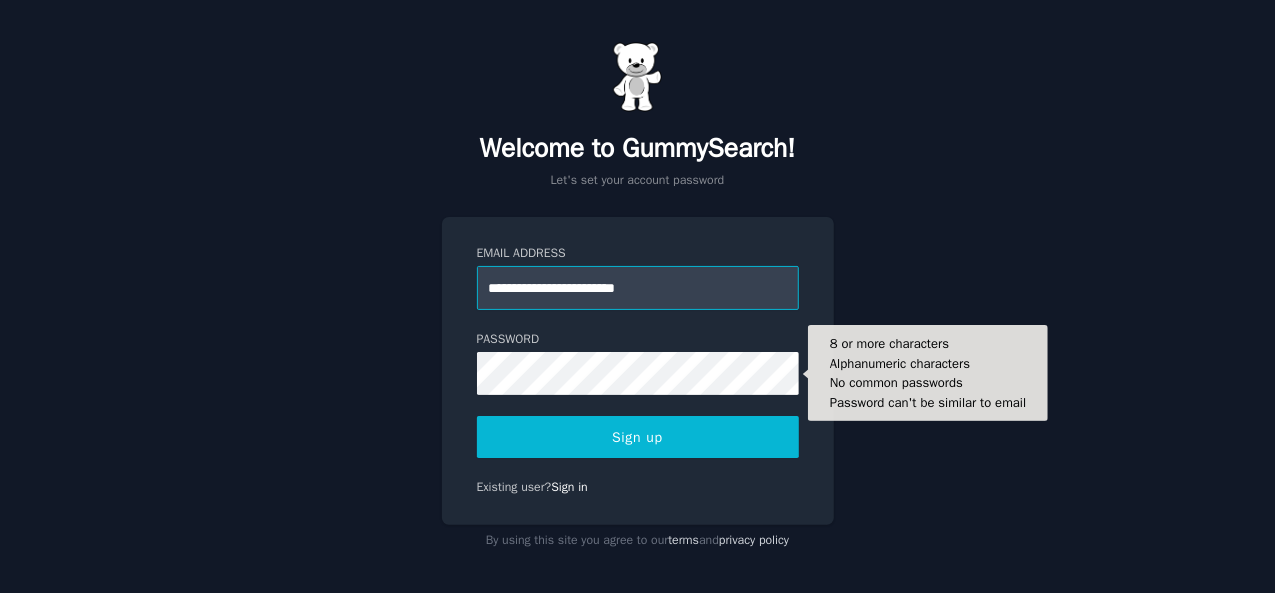 type on "**********" 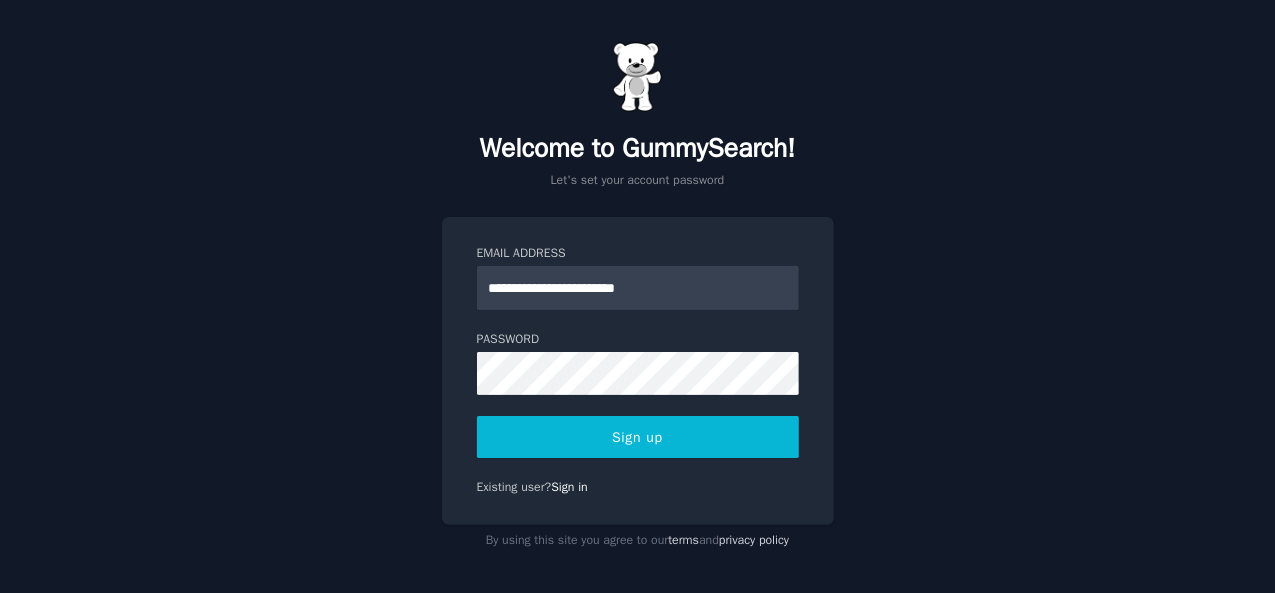 click on "Sign up" at bounding box center [638, 437] 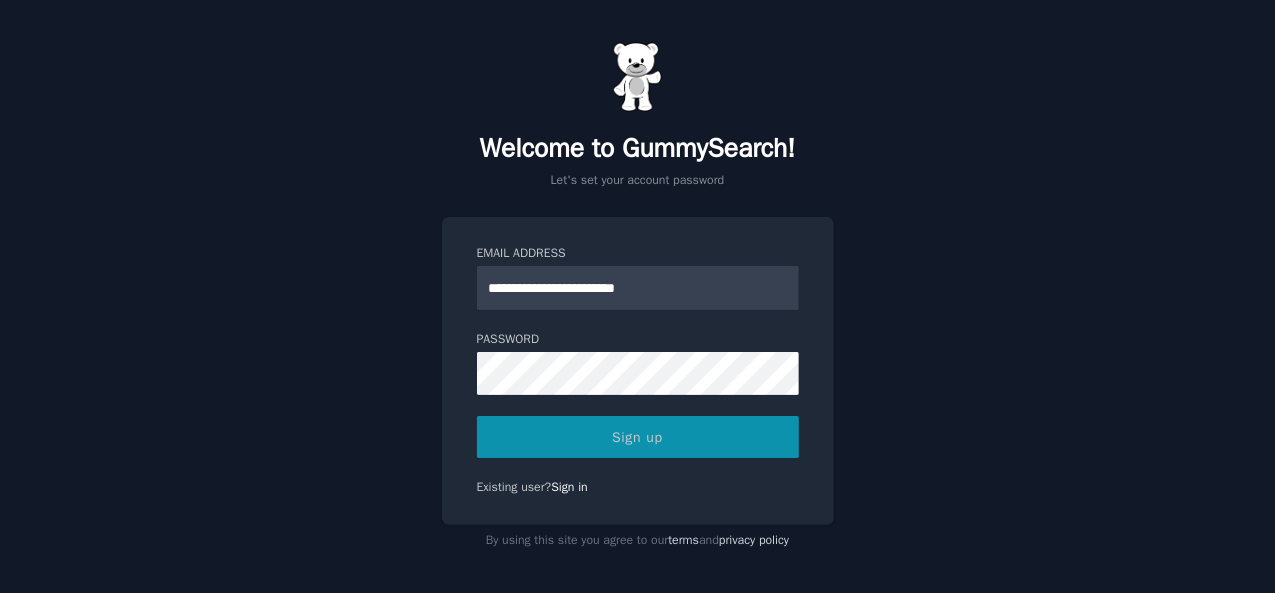 click on "Sign up" at bounding box center [638, 437] 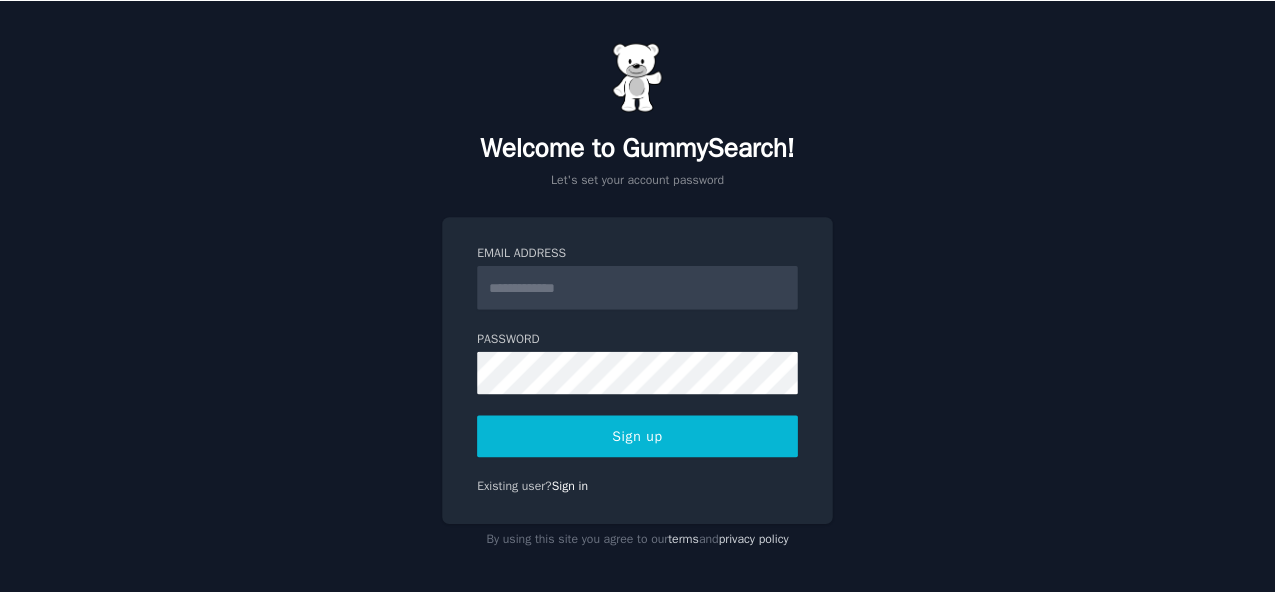 scroll, scrollTop: 0, scrollLeft: 0, axis: both 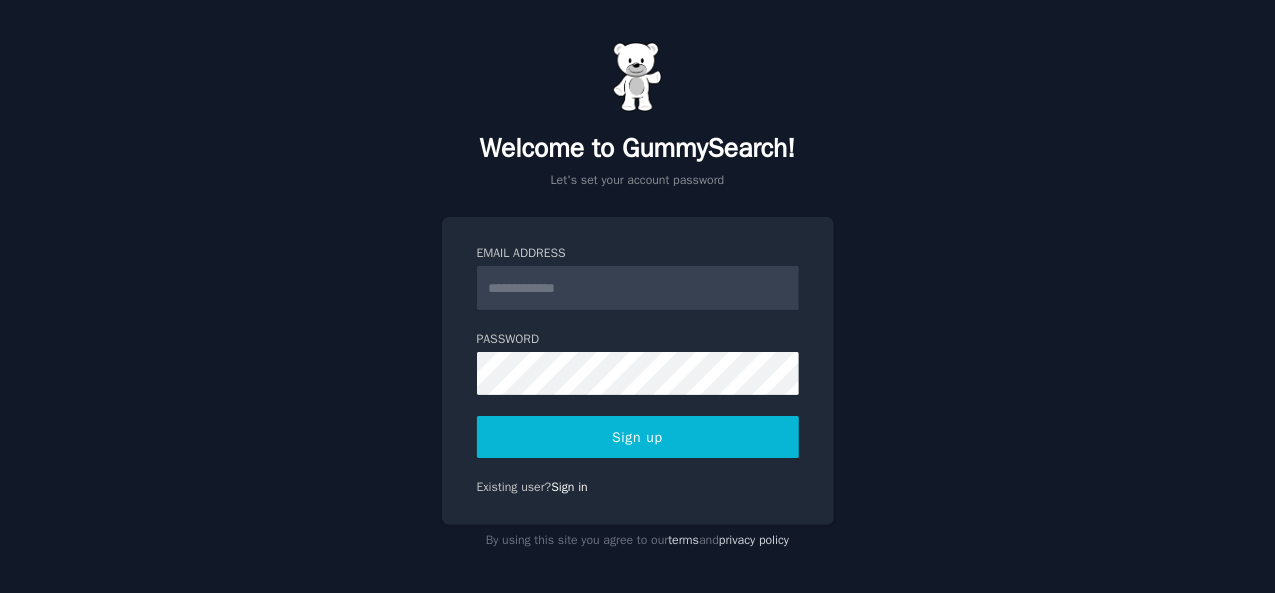 click on "Email Address" at bounding box center [638, 288] 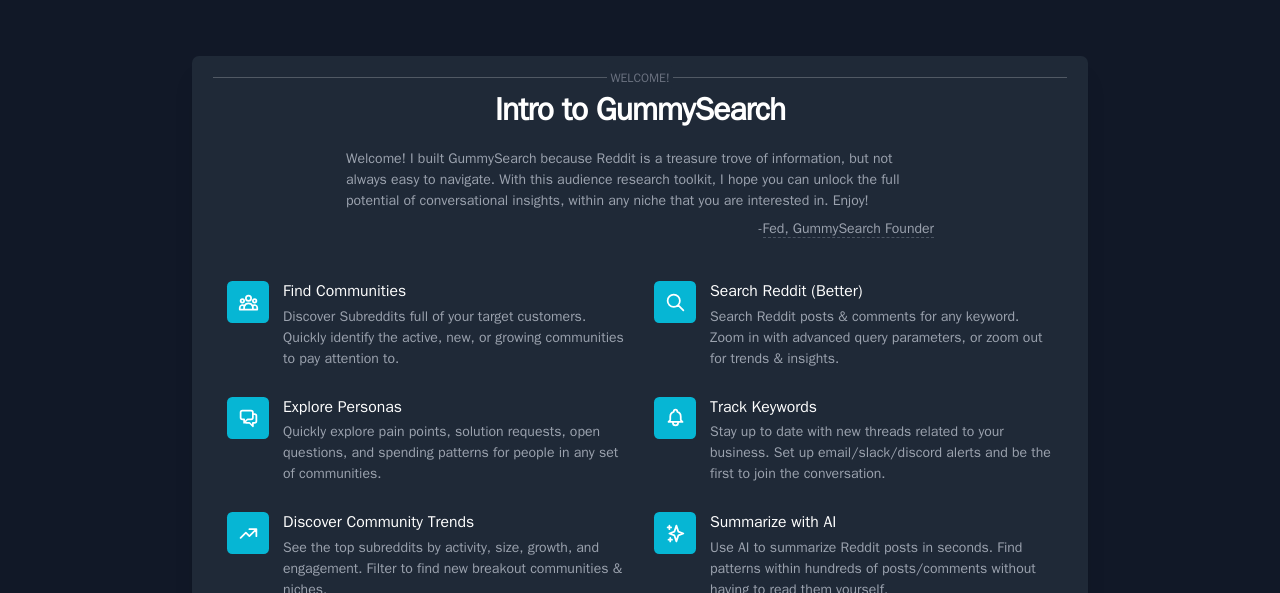 scroll, scrollTop: 0, scrollLeft: 0, axis: both 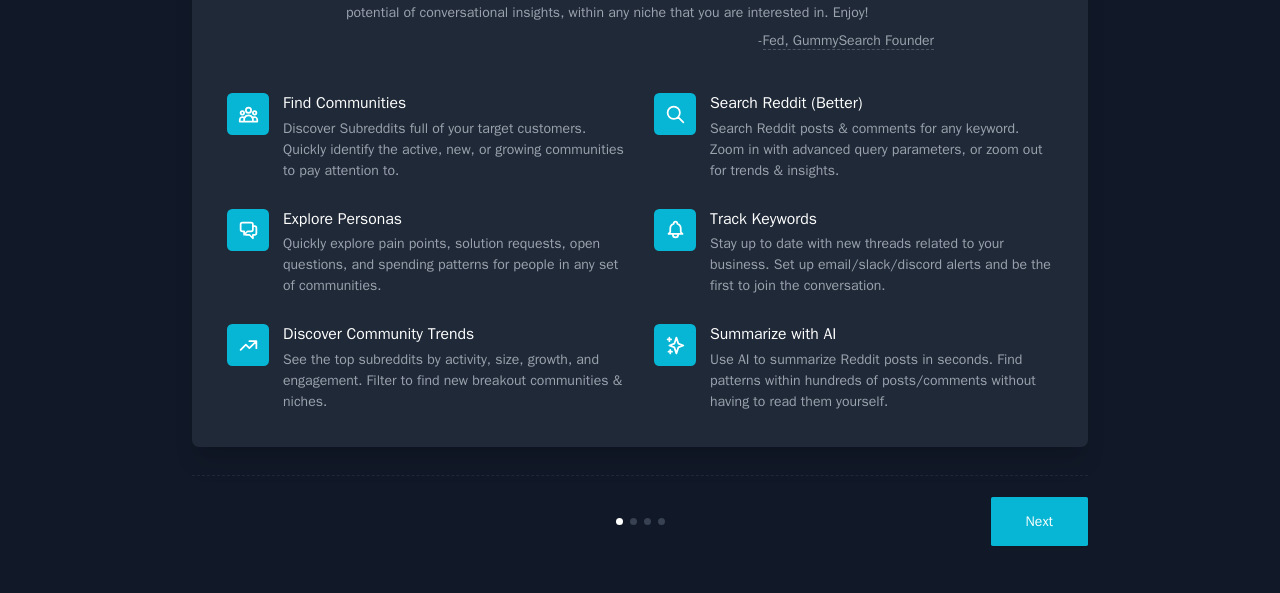 click on "Next" at bounding box center (1039, 521) 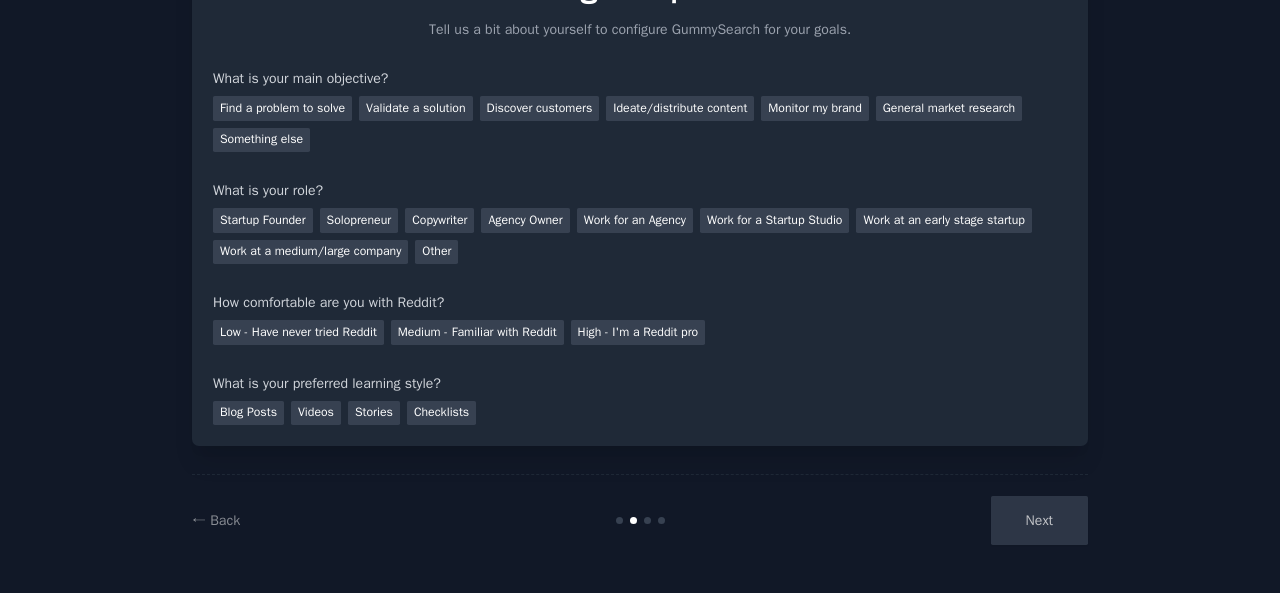 click on "Next" at bounding box center (938, 520) 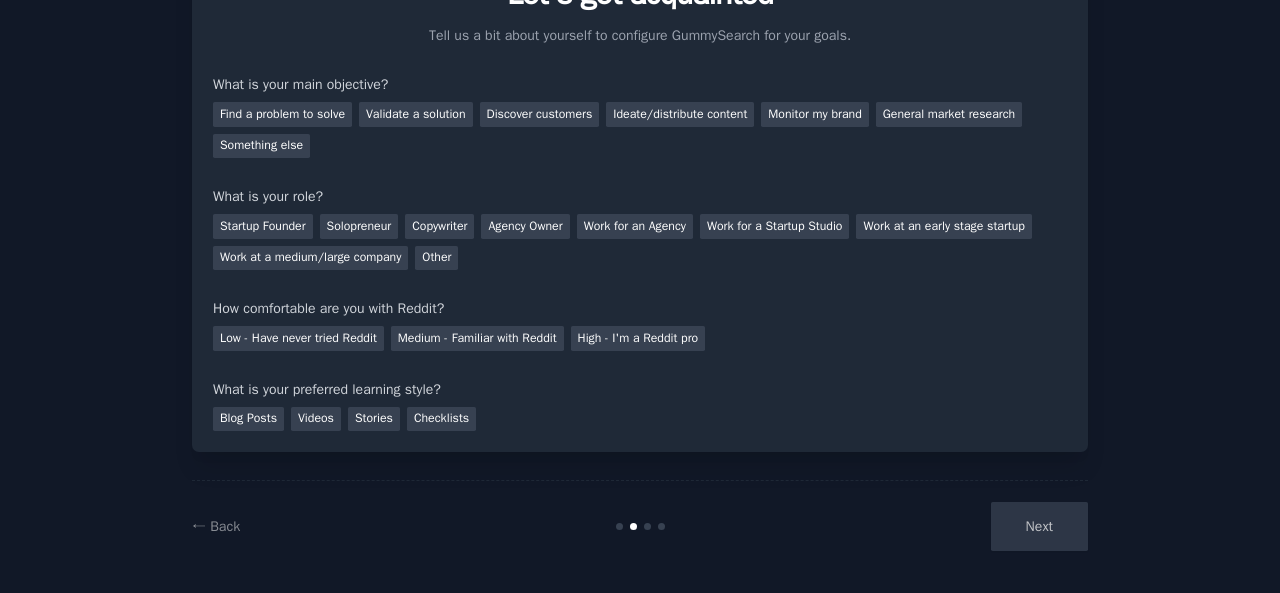 scroll, scrollTop: 122, scrollLeft: 0, axis: vertical 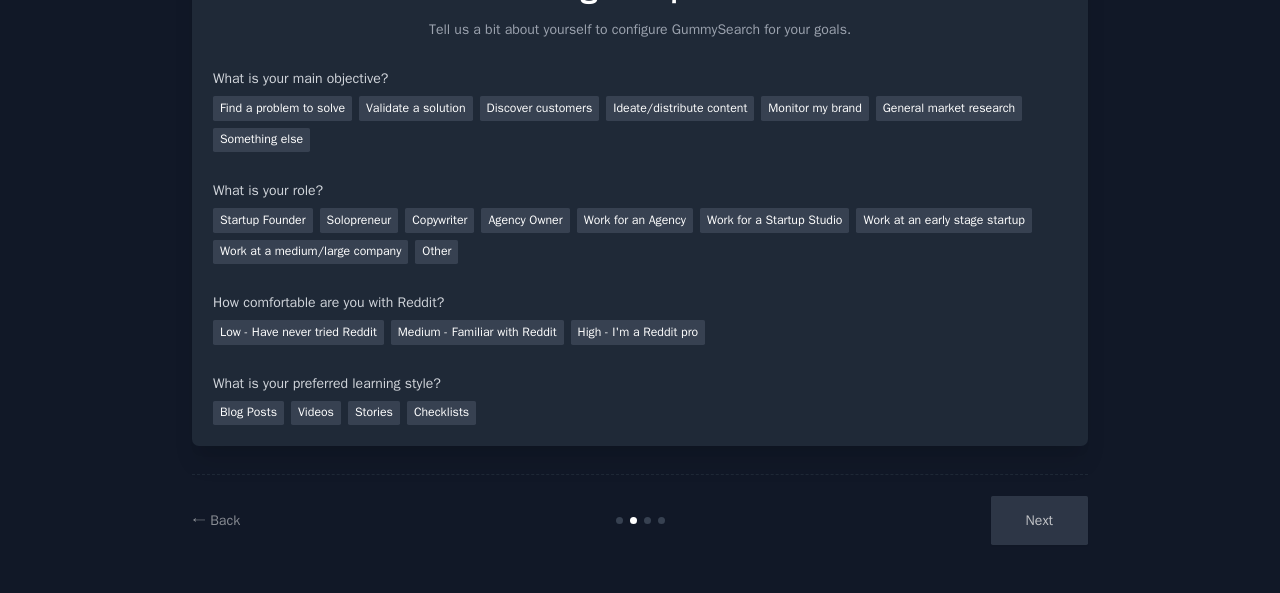 click on "Next" at bounding box center (938, 520) 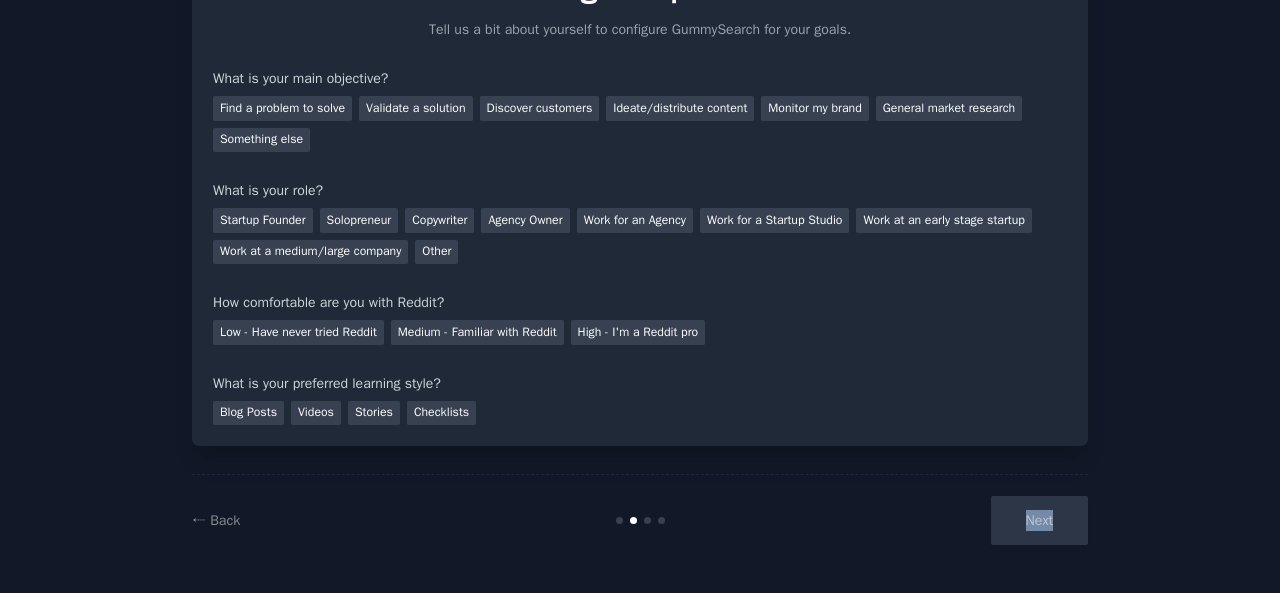 click on "Next" at bounding box center (938, 520) 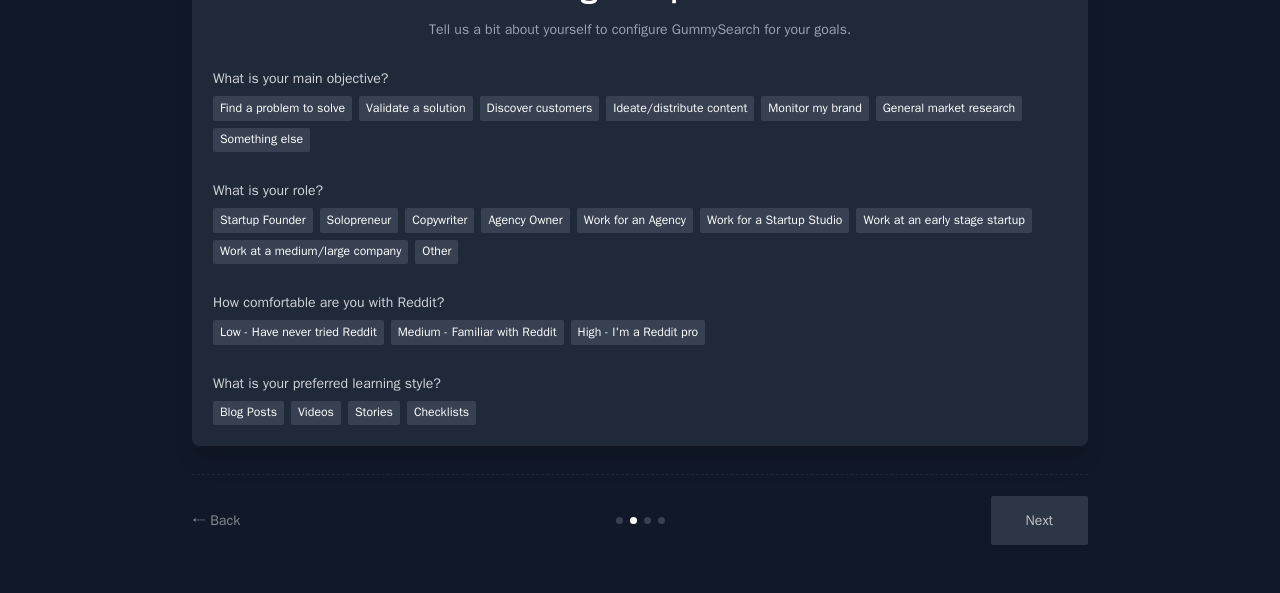click on "Next" at bounding box center (938, 520) 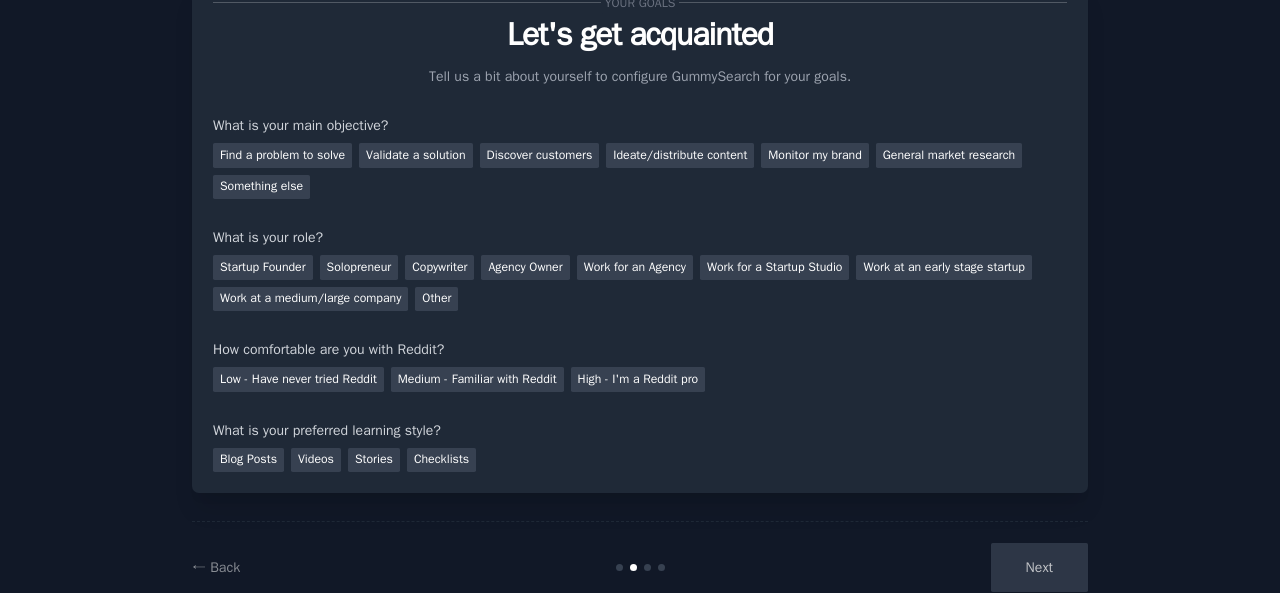 scroll, scrollTop: 82, scrollLeft: 0, axis: vertical 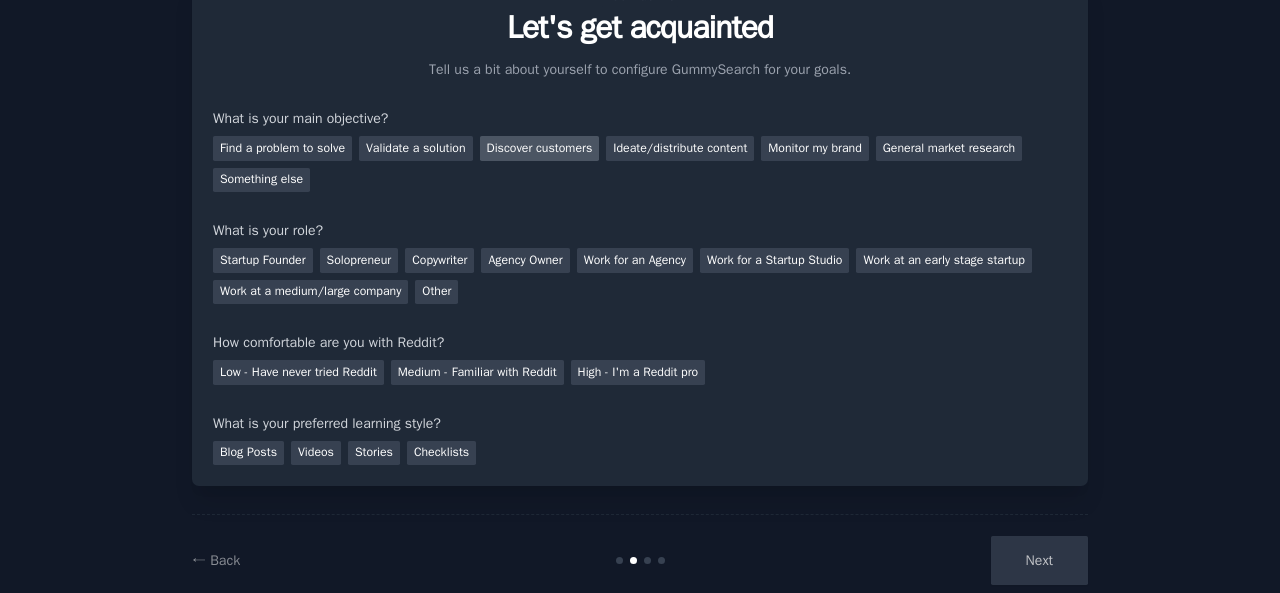 click on "Discover customers" at bounding box center (540, 148) 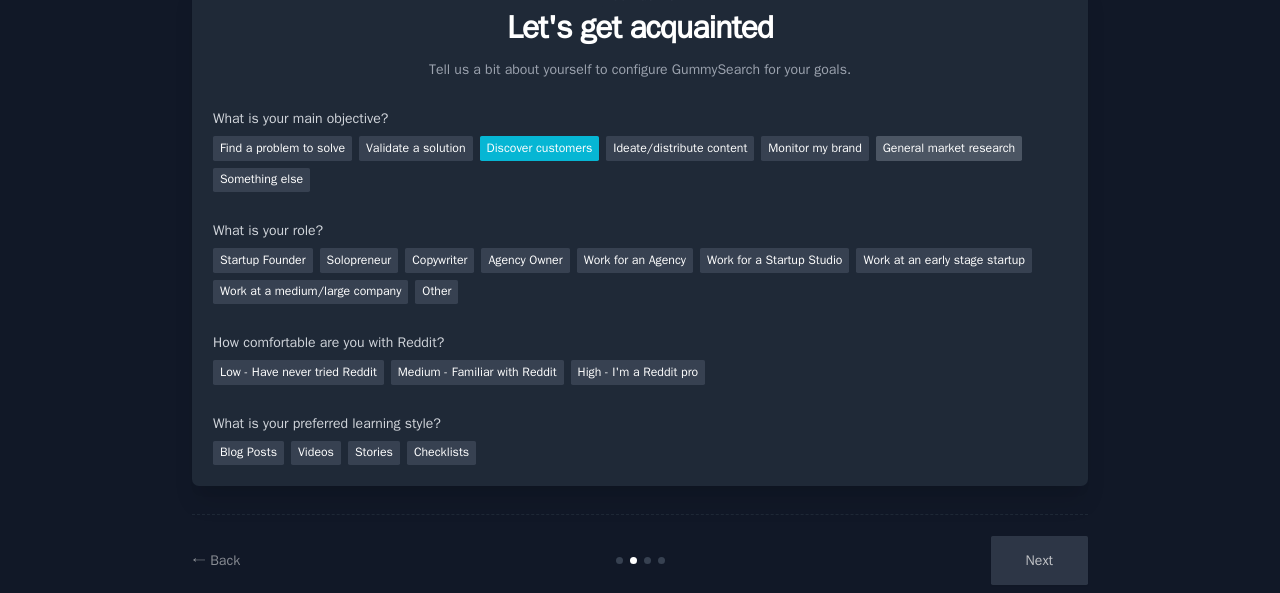 click on "General market research" at bounding box center (949, 148) 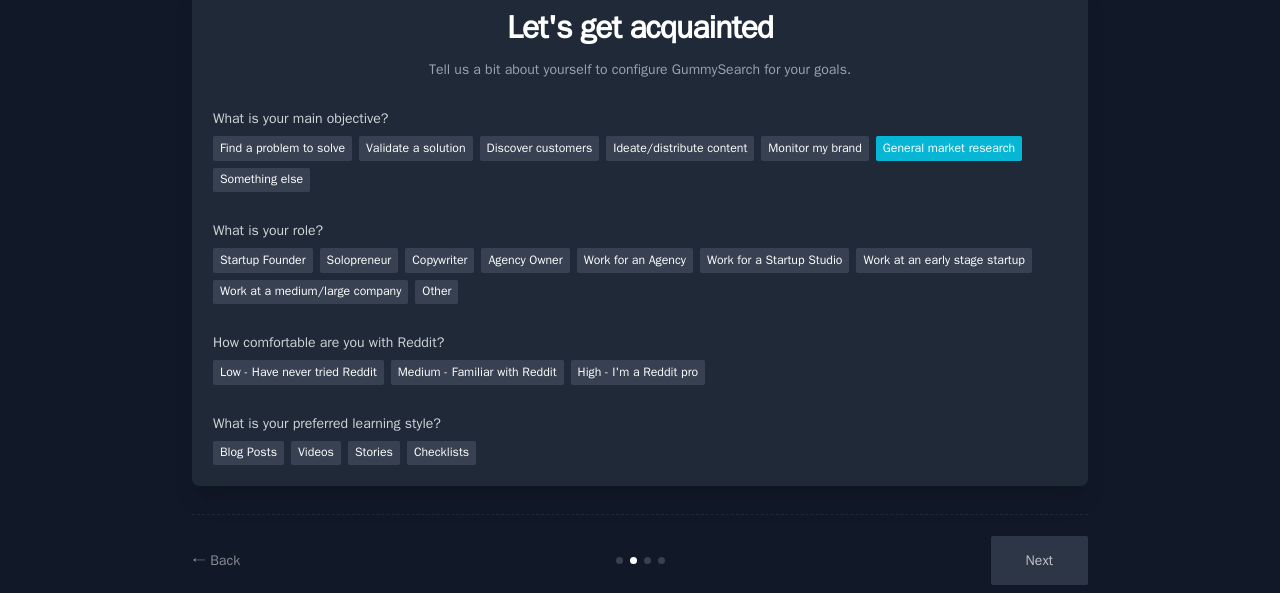 click on "Next" at bounding box center (938, 560) 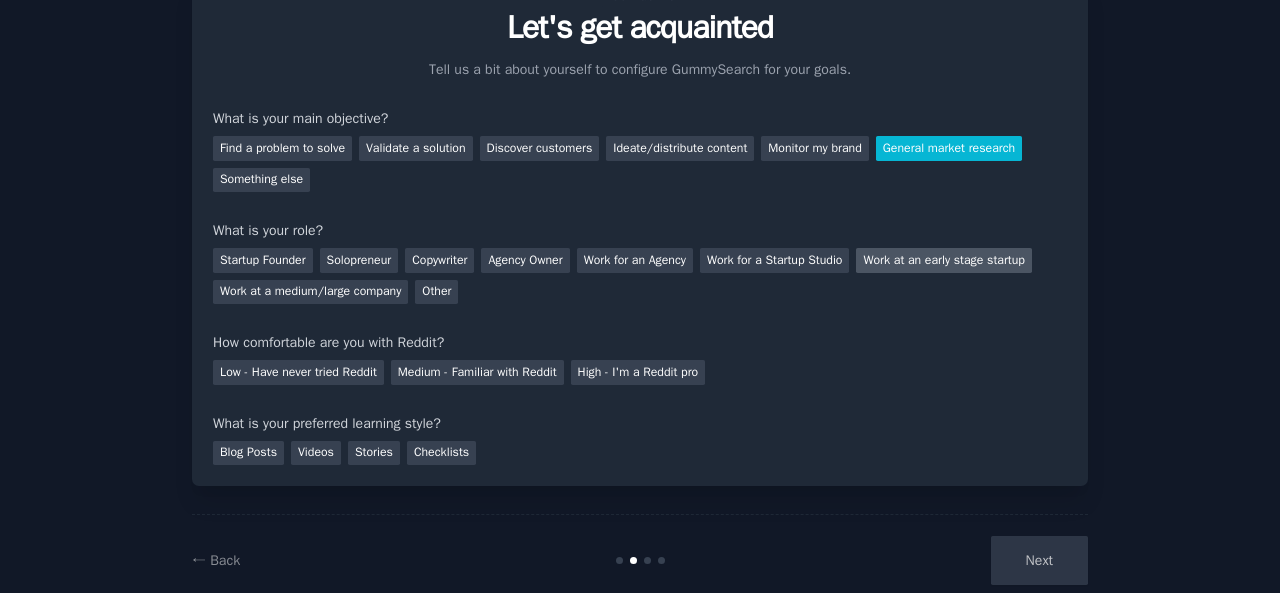 click on "Work at an early stage startup" at bounding box center (943, 260) 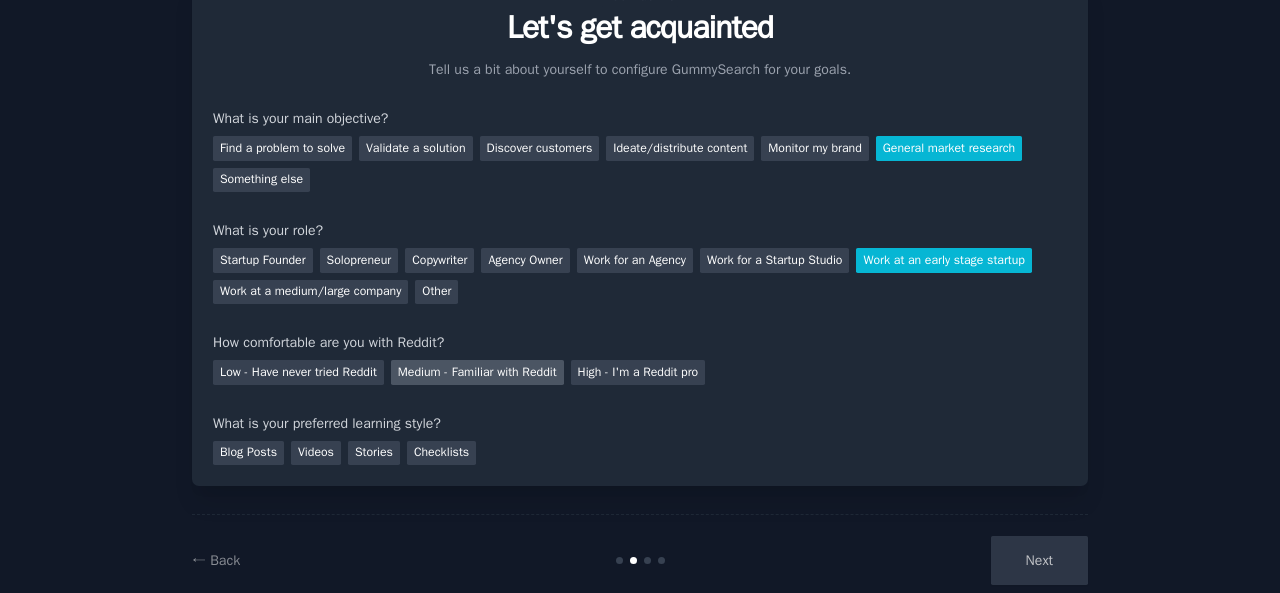 click on "Medium - Familiar with Reddit" at bounding box center [477, 372] 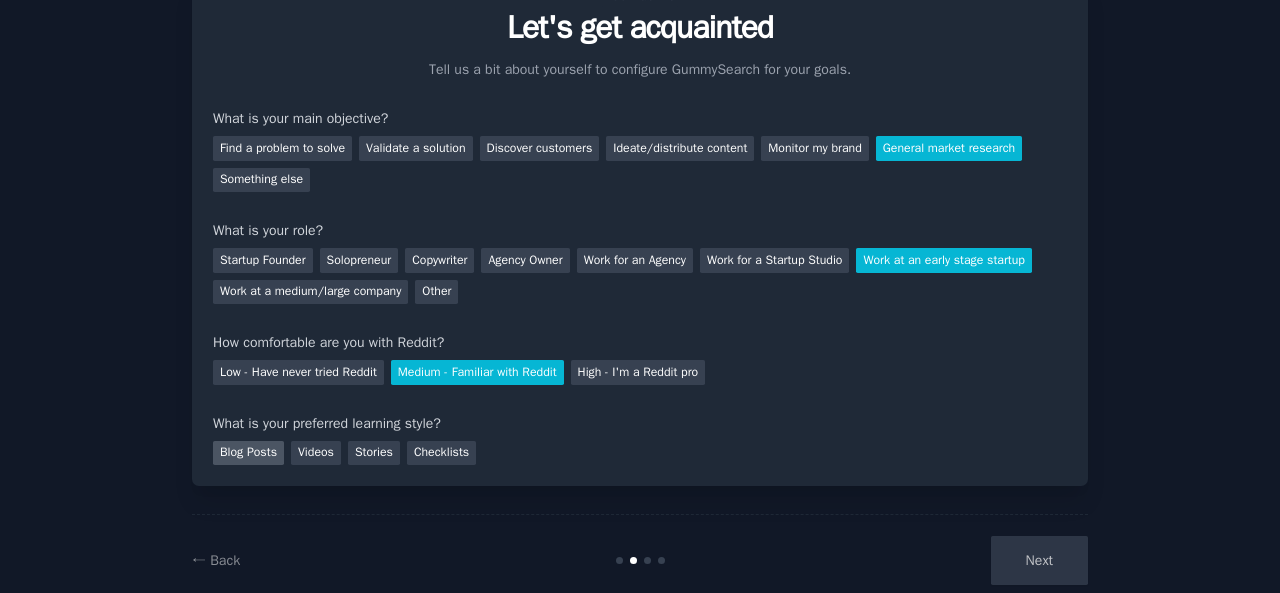 click on "Blog Posts" at bounding box center (248, 453) 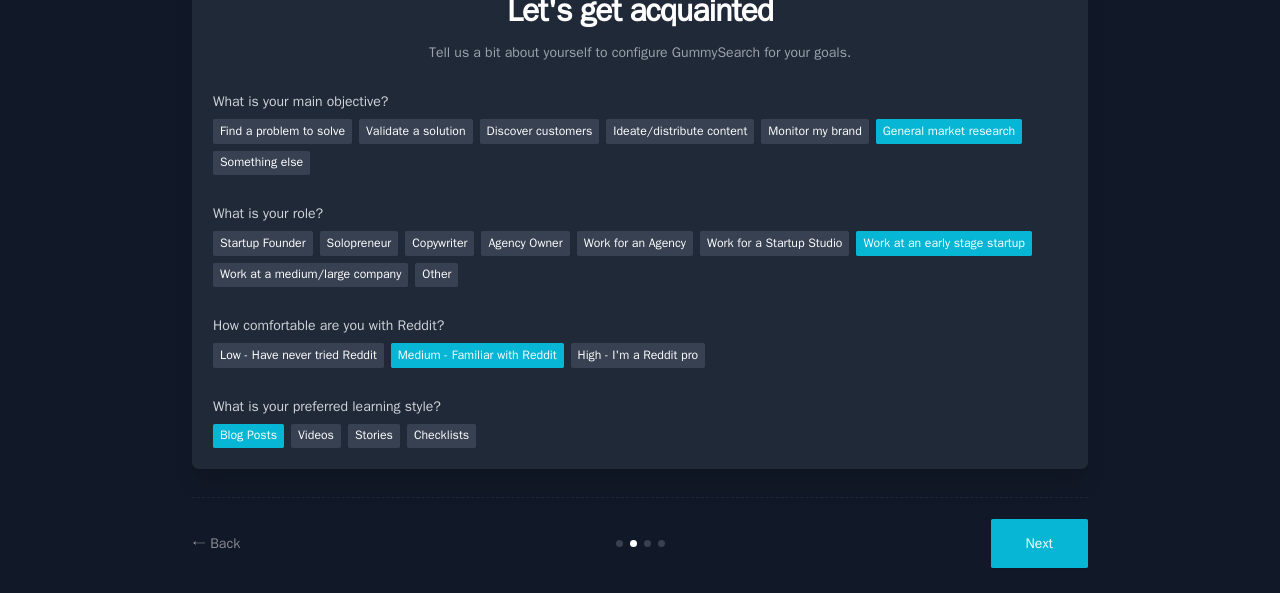 scroll, scrollTop: 122, scrollLeft: 0, axis: vertical 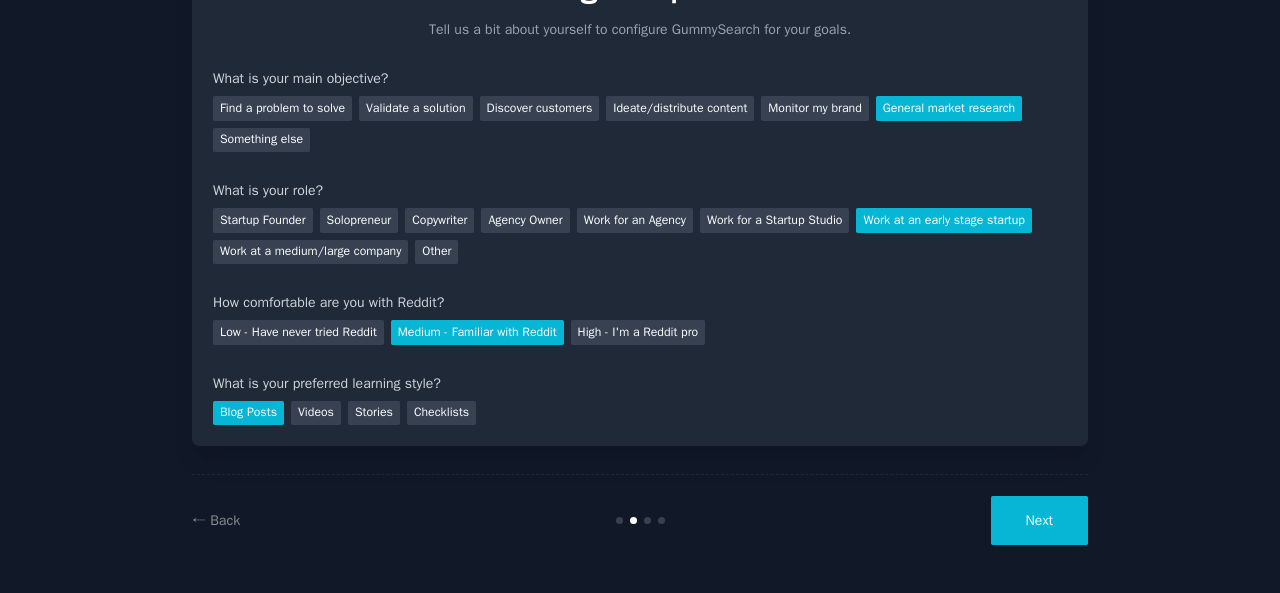 click on "Next" at bounding box center (1039, 520) 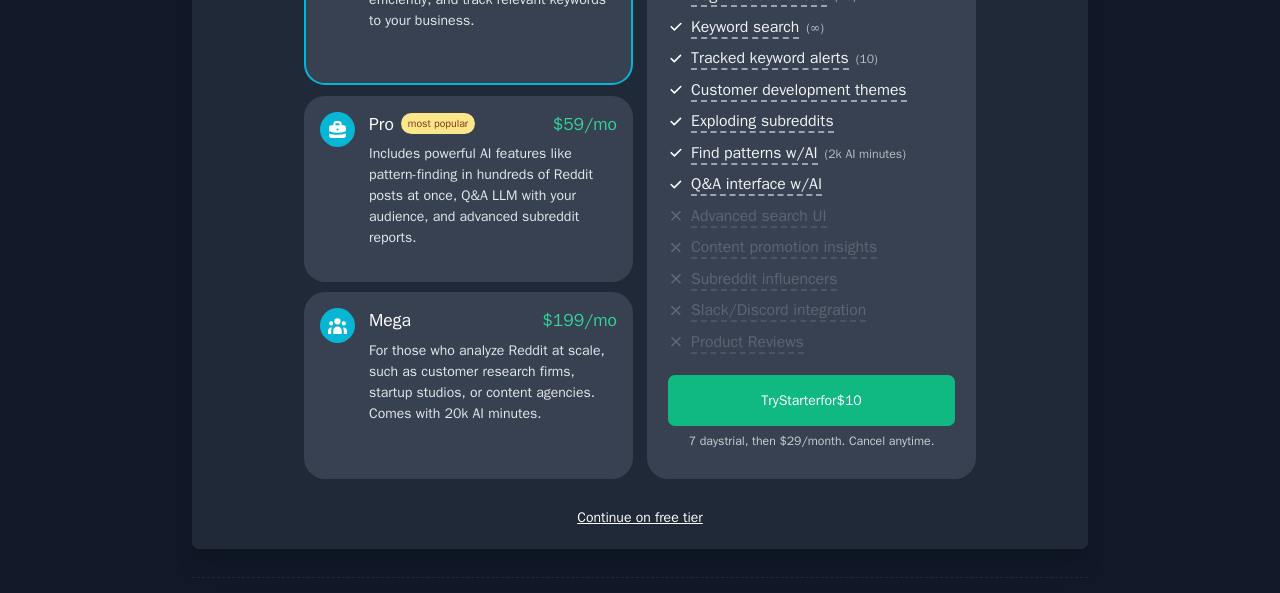 scroll, scrollTop: 354, scrollLeft: 0, axis: vertical 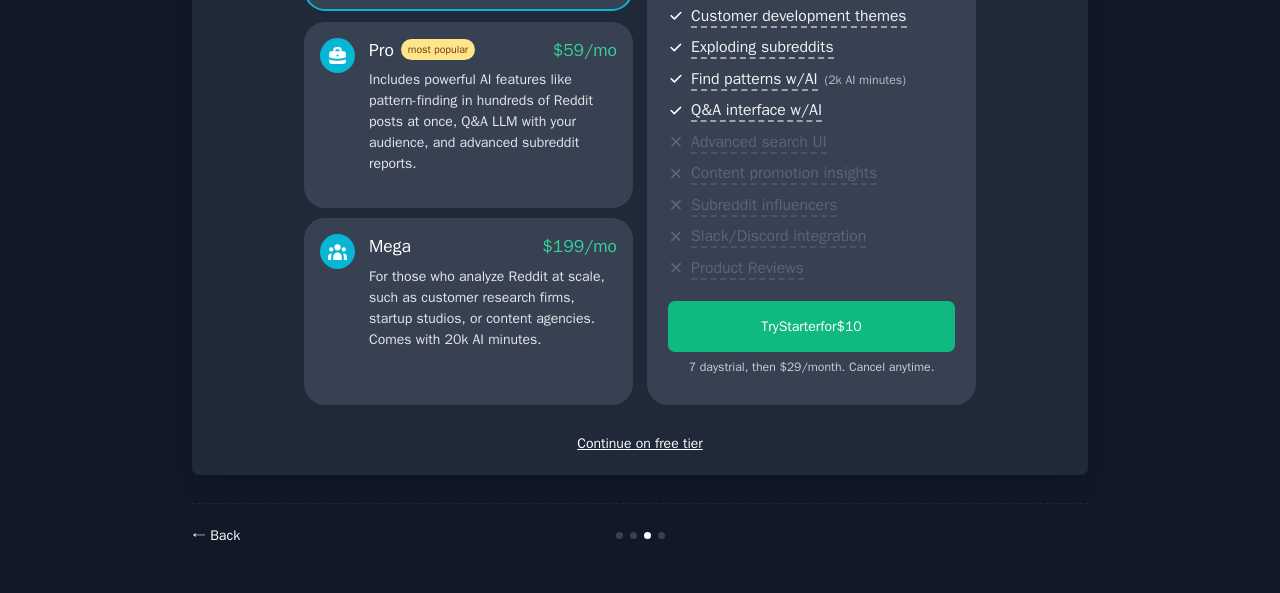 click on "← Back" at bounding box center (216, 535) 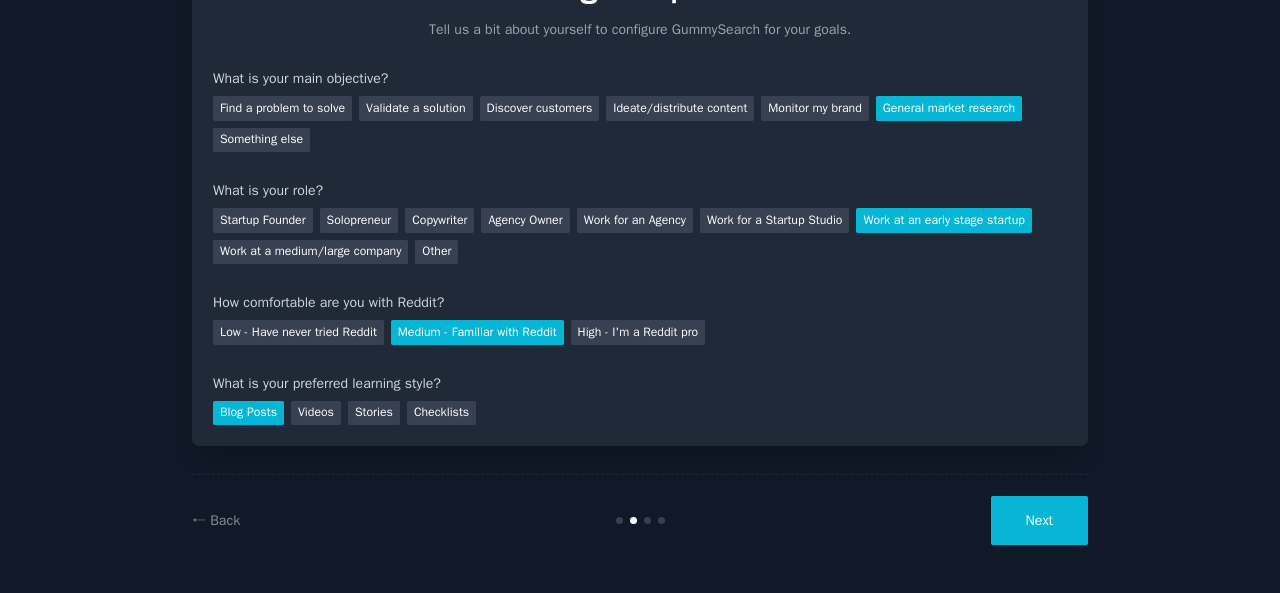 click on "← Back" at bounding box center [341, 520] 